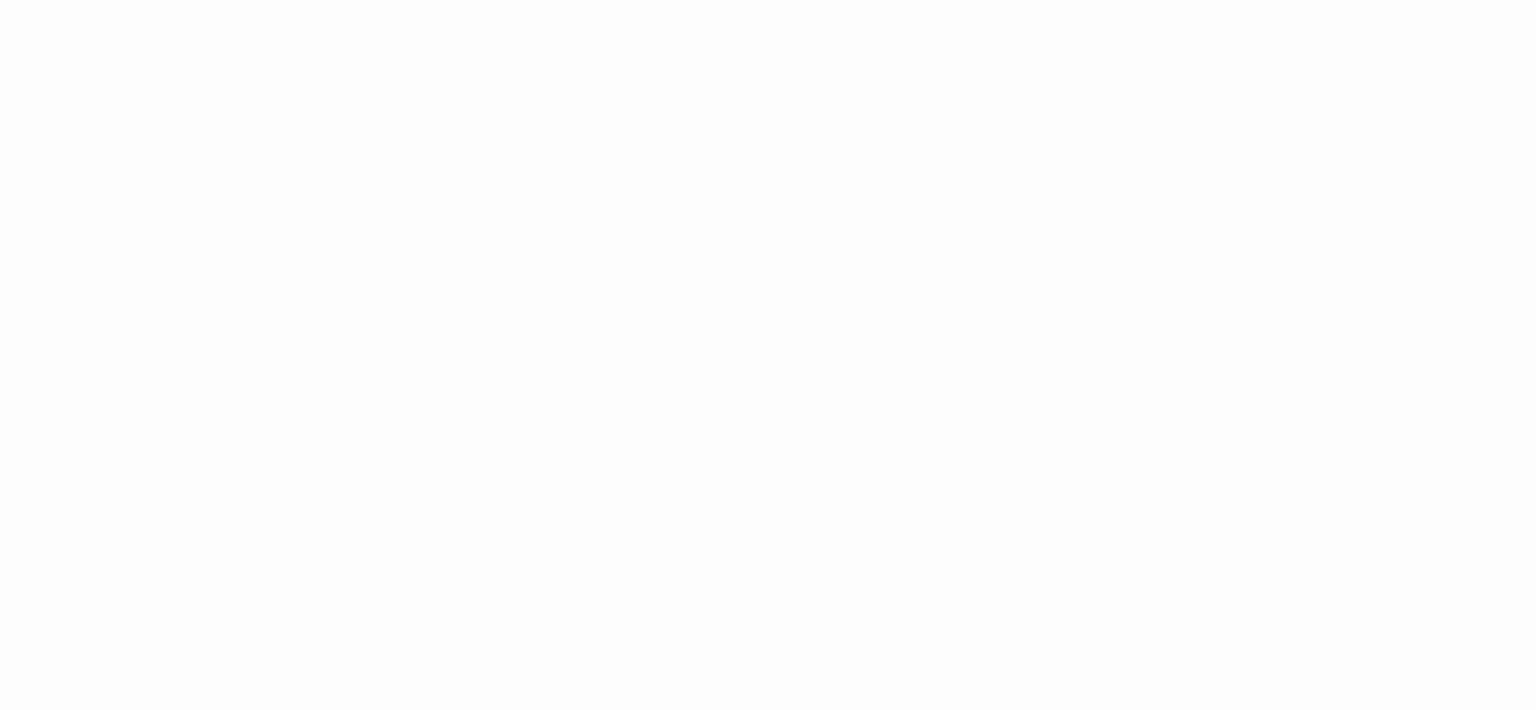 scroll, scrollTop: 0, scrollLeft: 0, axis: both 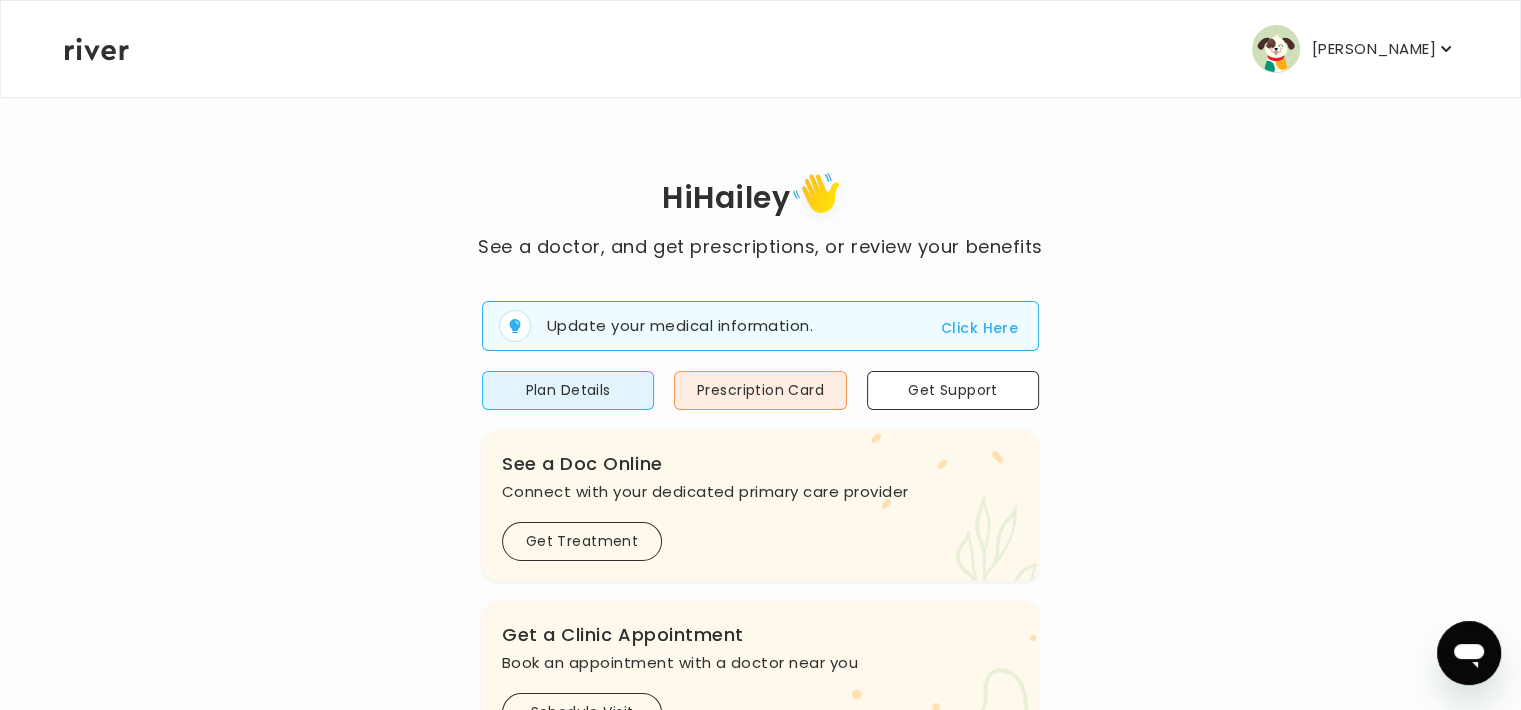 click on "Prescription Card" at bounding box center [760, 390] 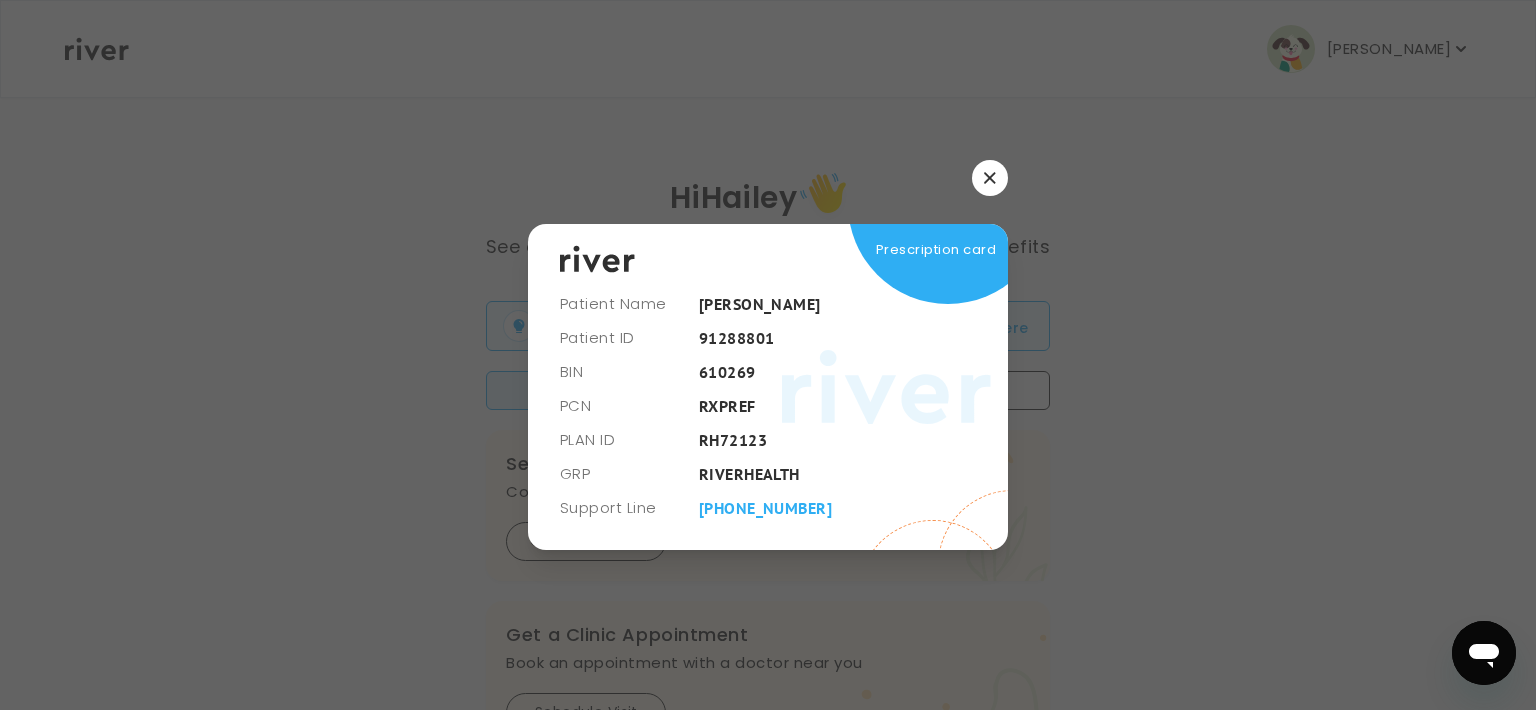 drag, startPoint x: 798, startPoint y: 310, endPoint x: 819, endPoint y: 475, distance: 166.331 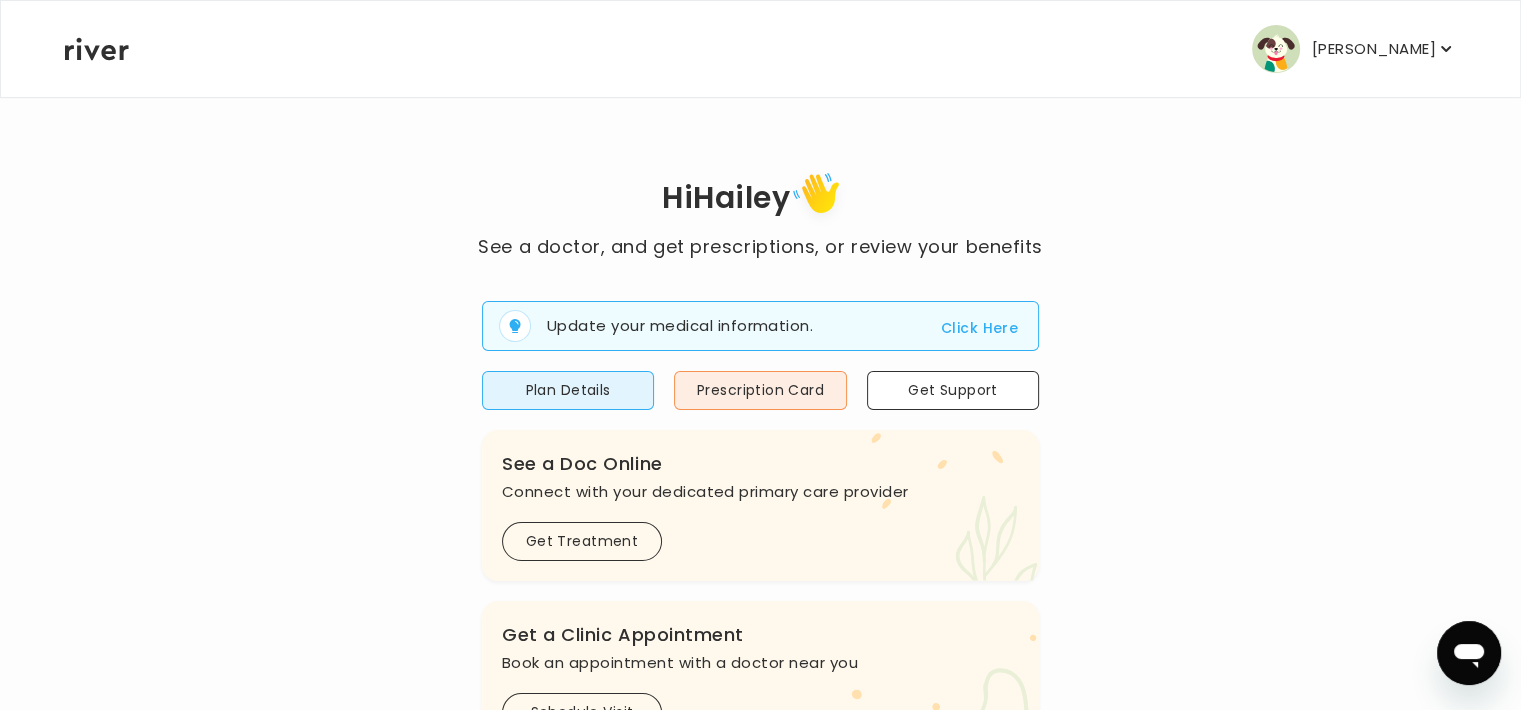 click on "[PERSON_NAME]" at bounding box center (1374, 49) 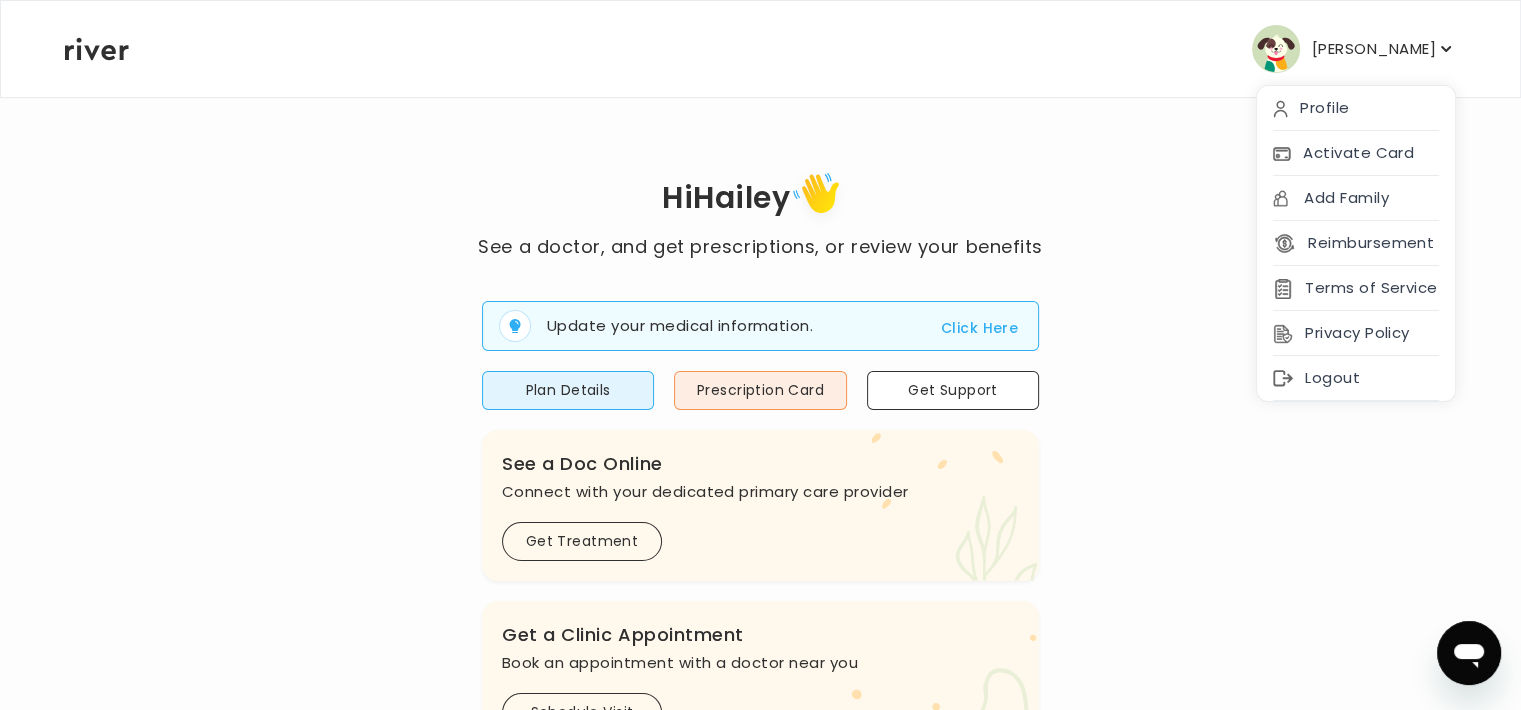 click on "Activate Card" at bounding box center (1356, 153) 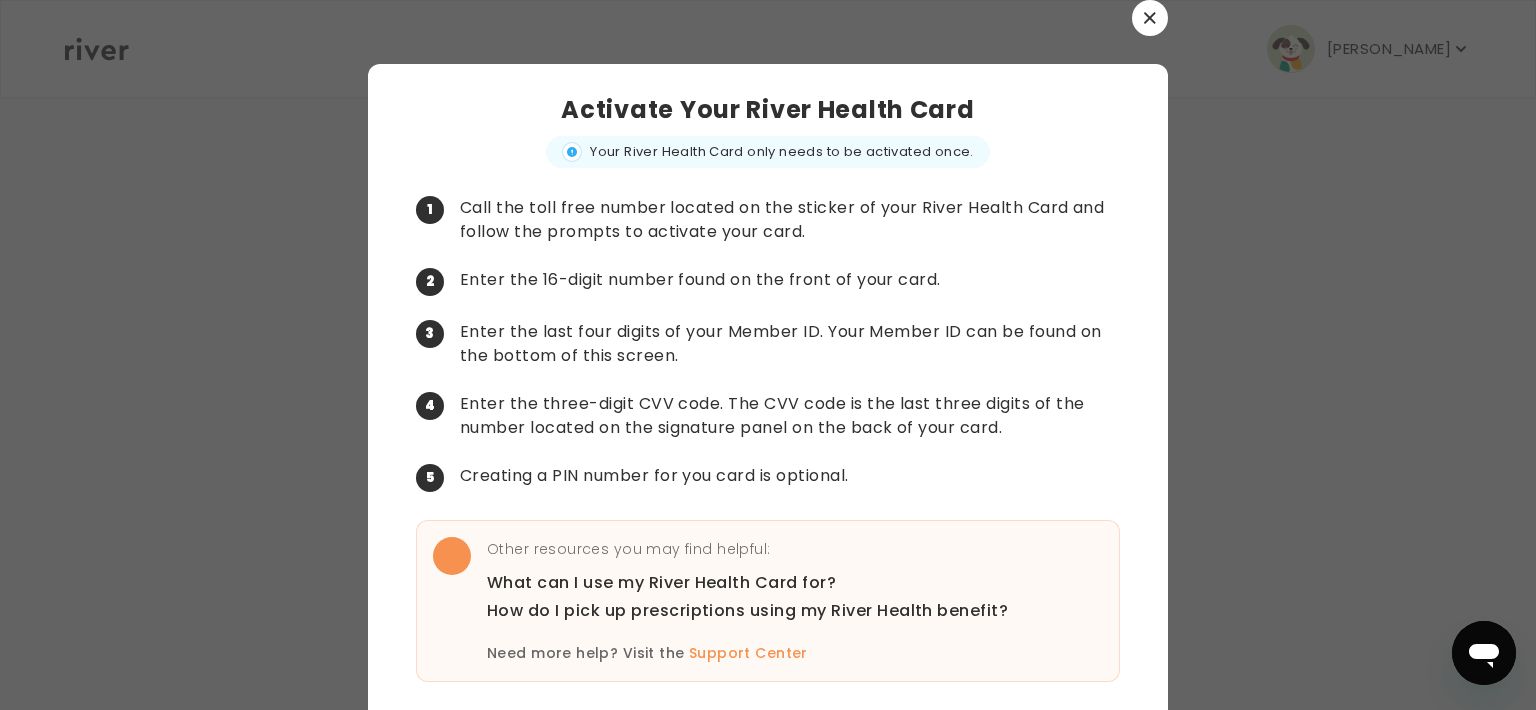 scroll, scrollTop: 52, scrollLeft: 0, axis: vertical 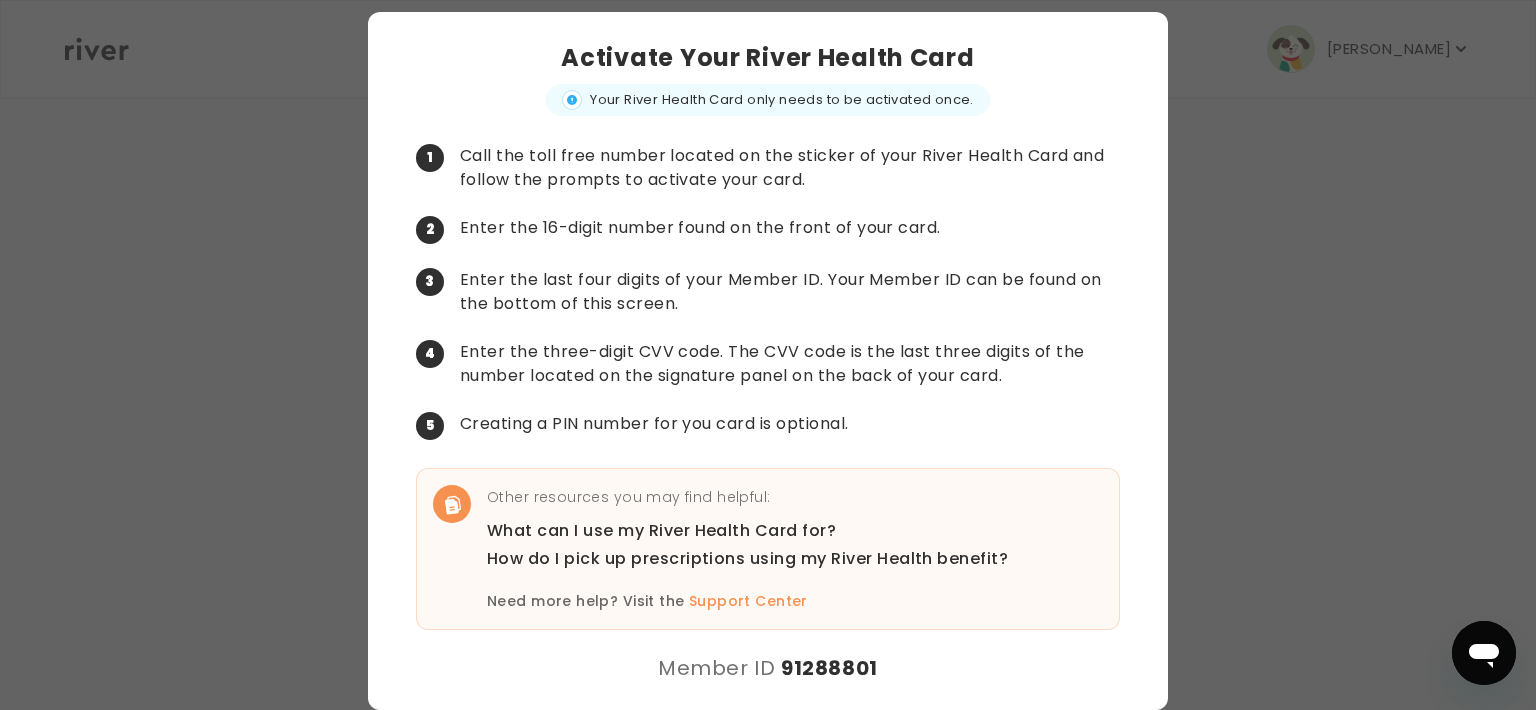 click at bounding box center [768, 355] 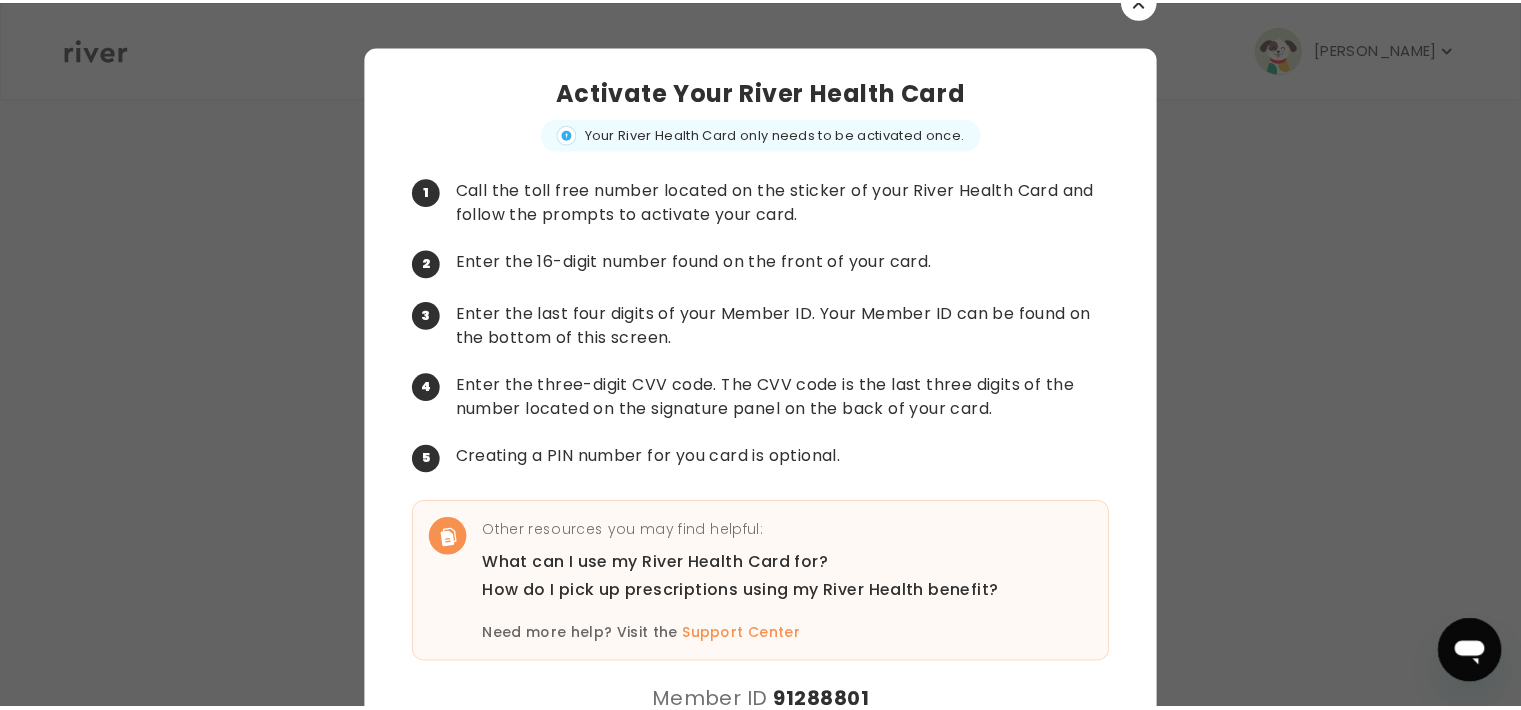 scroll, scrollTop: 0, scrollLeft: 0, axis: both 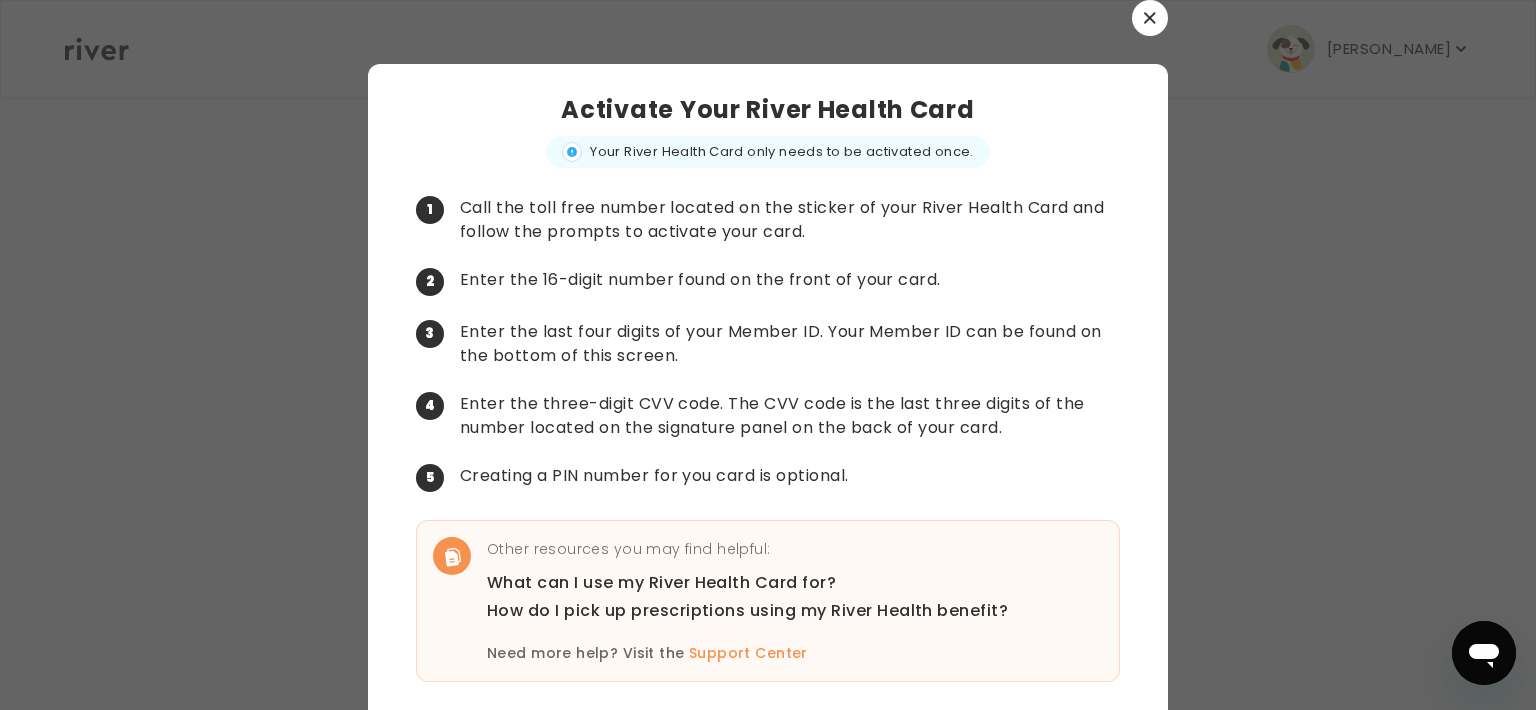 click 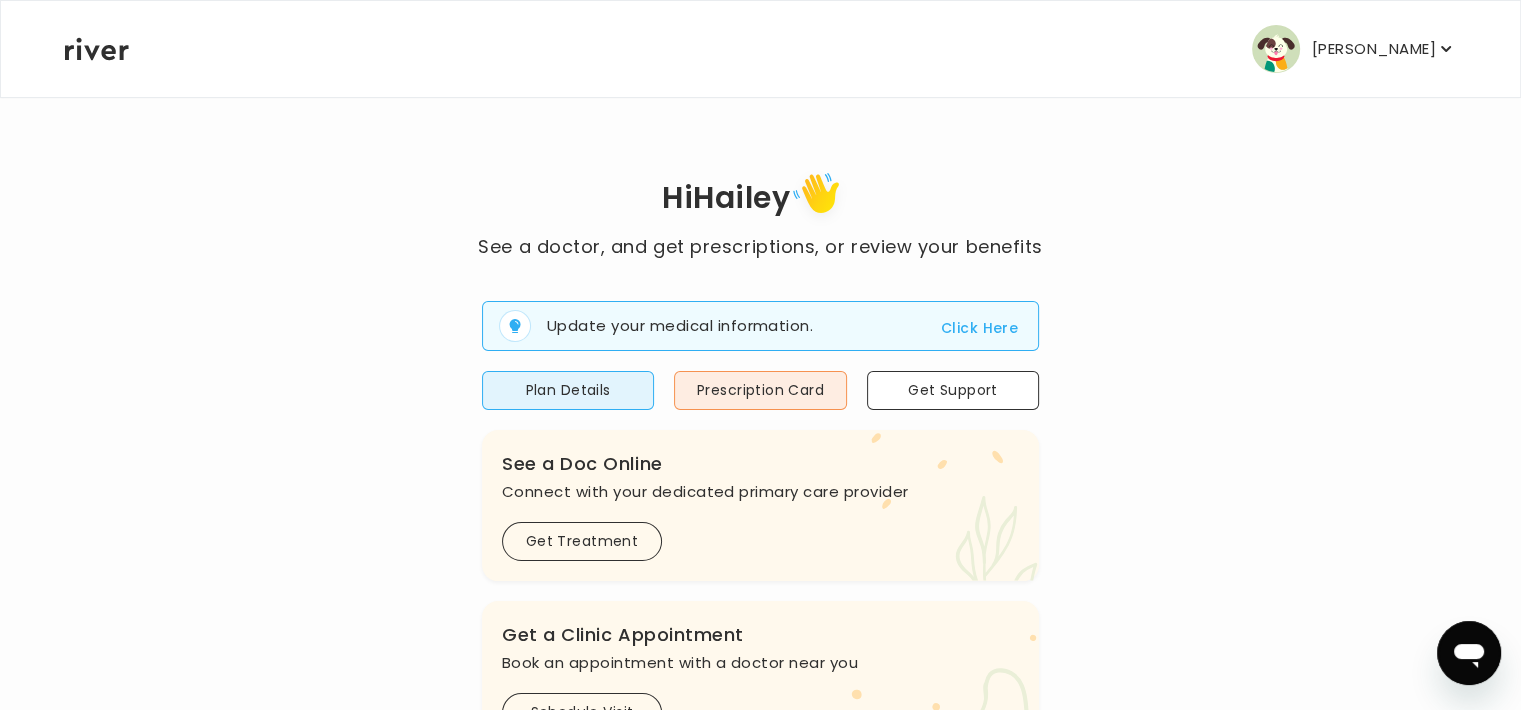 click on "[PERSON_NAME]" at bounding box center [1374, 49] 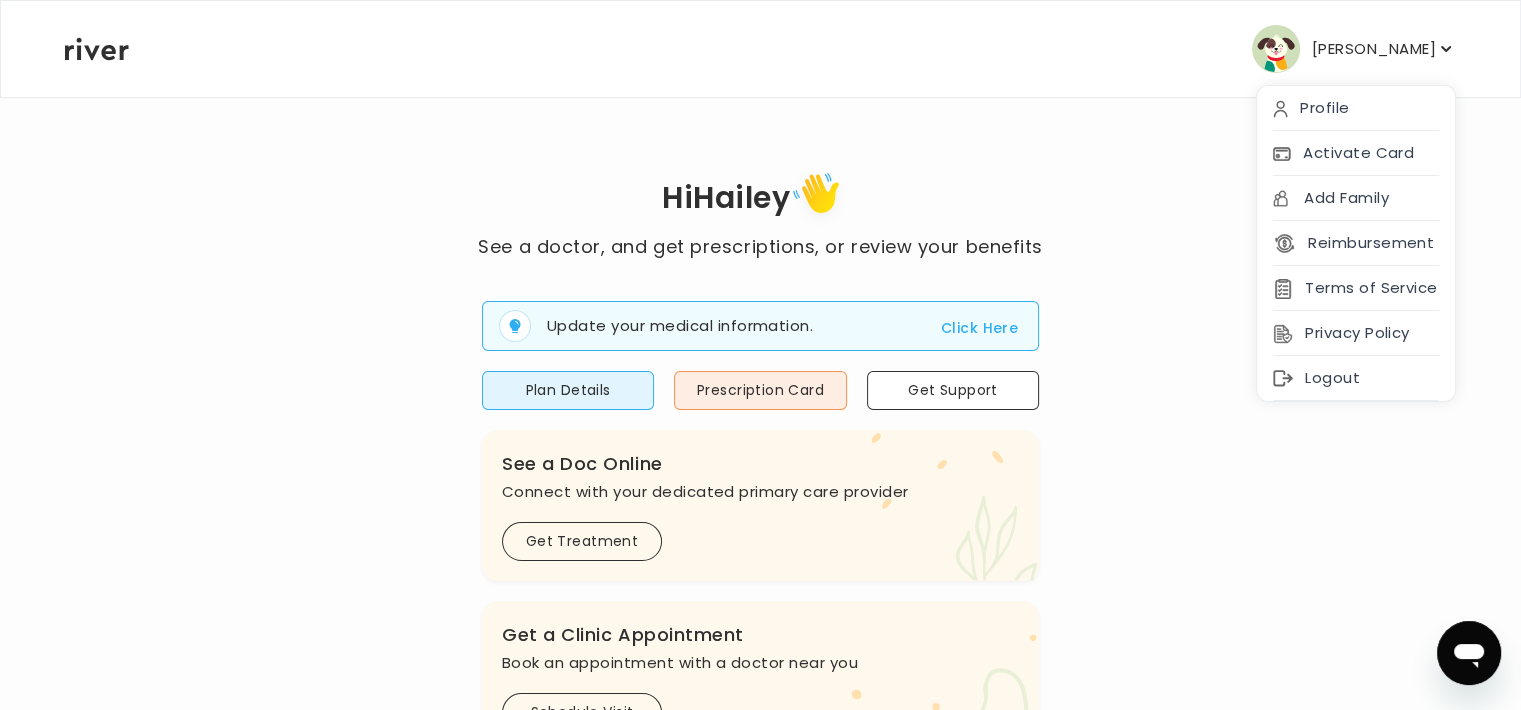 click on "Profile" at bounding box center (1356, 108) 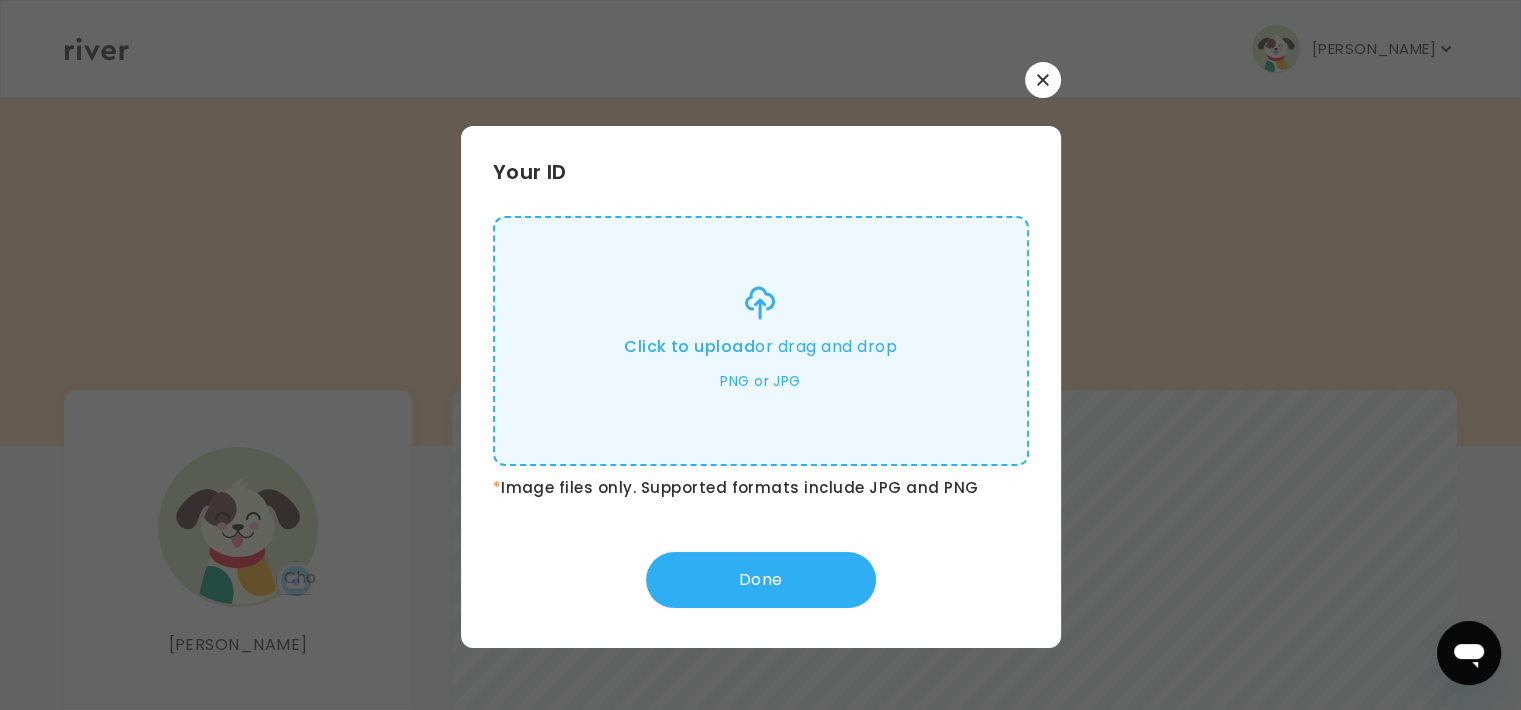 scroll, scrollTop: 0, scrollLeft: 0, axis: both 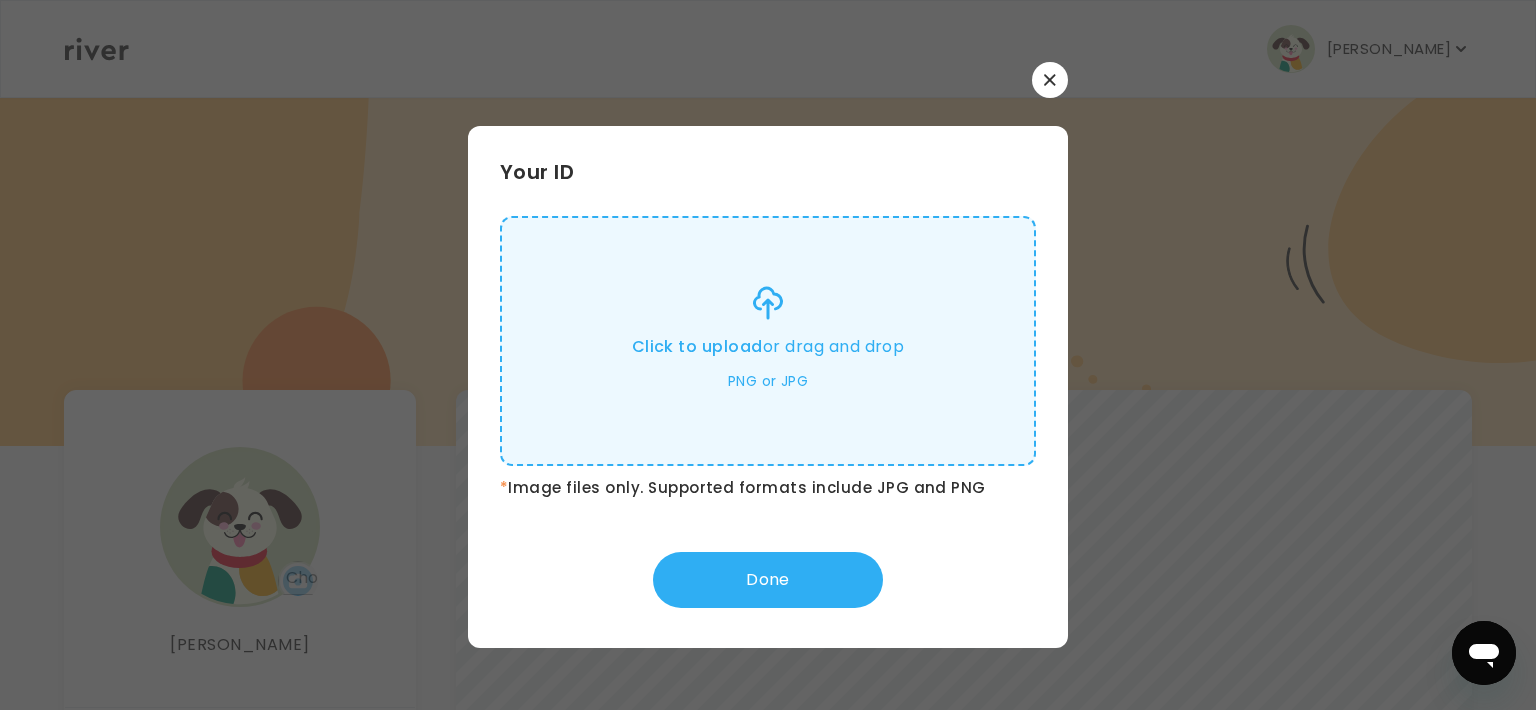click on "Click to upload  or drag and drop PNG or JPG" at bounding box center (768, 341) 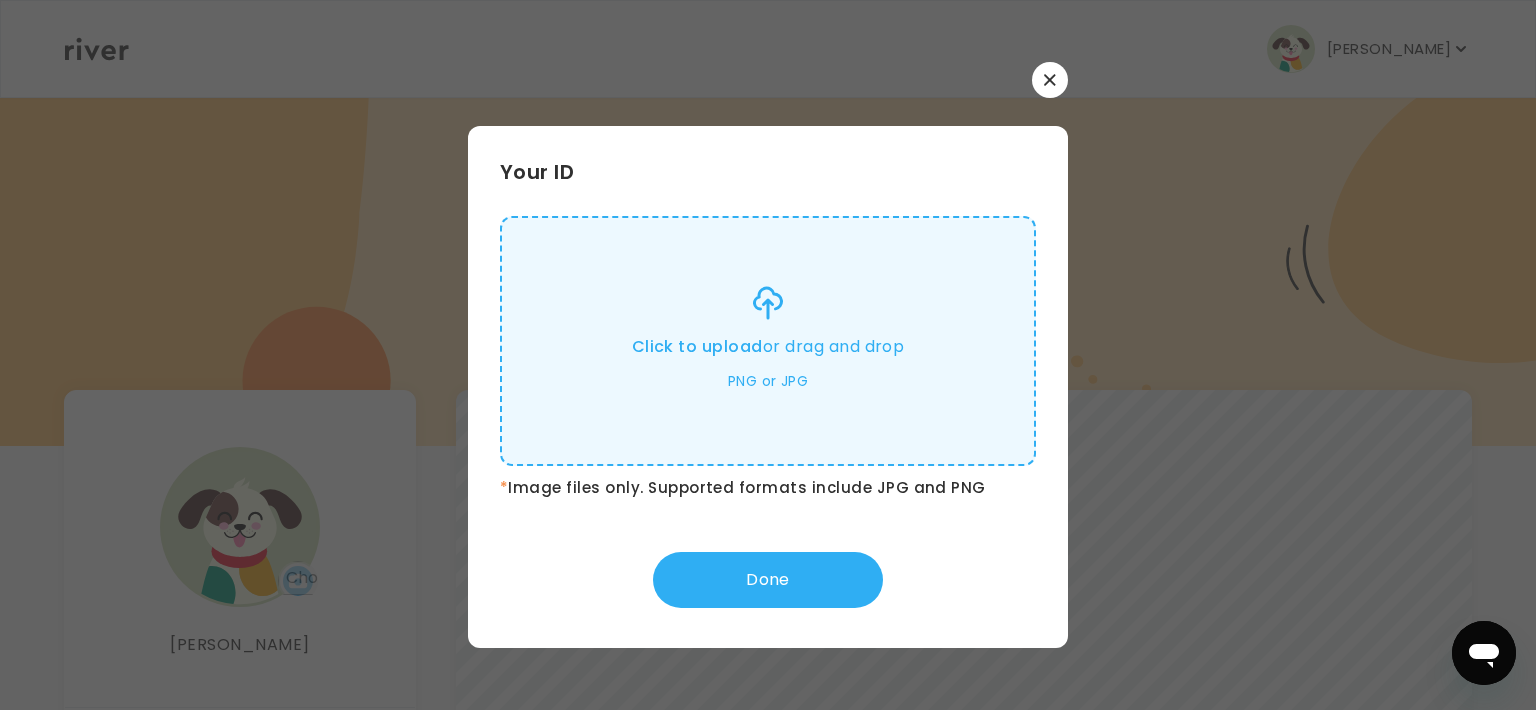 click on "Click to upload  or drag and drop PNG or JPG" at bounding box center (768, 341) 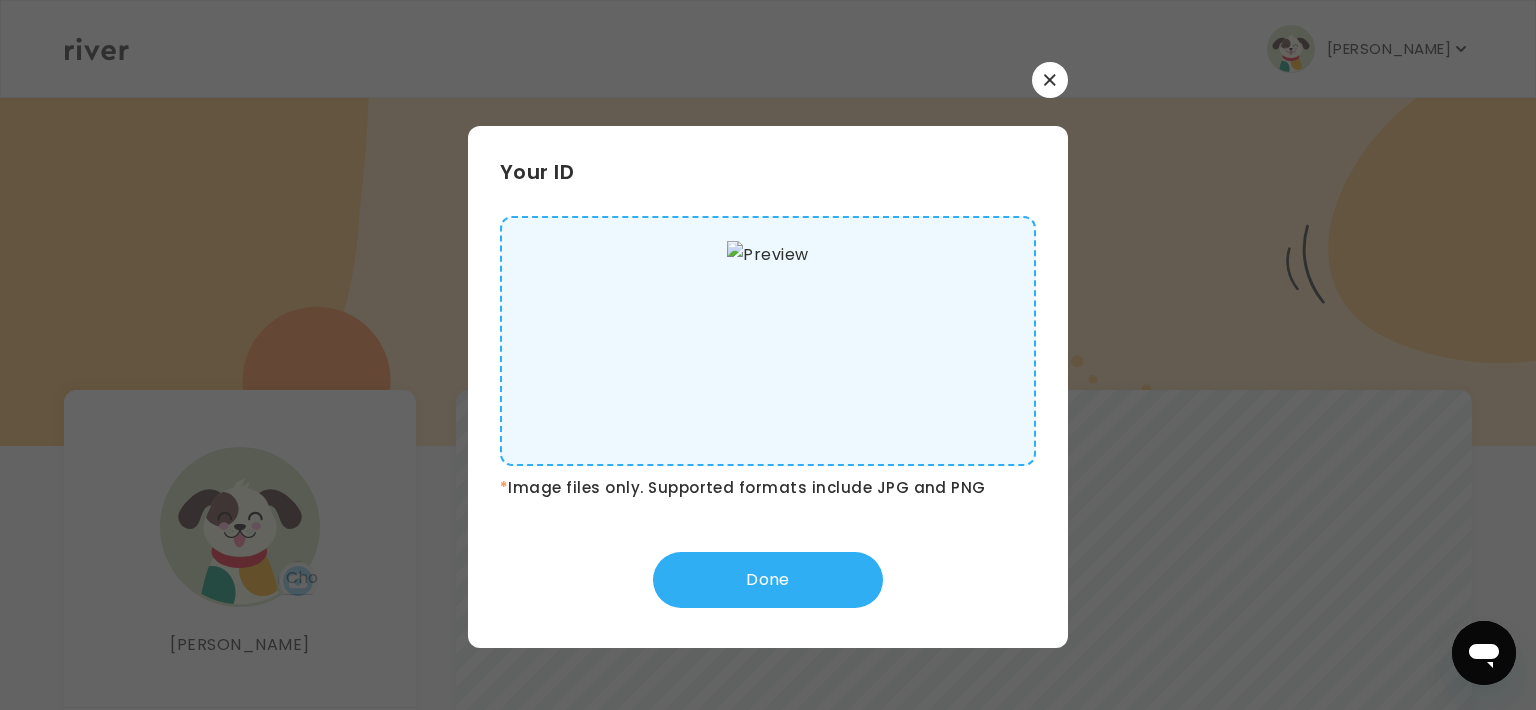 click on "Done" at bounding box center [768, 580] 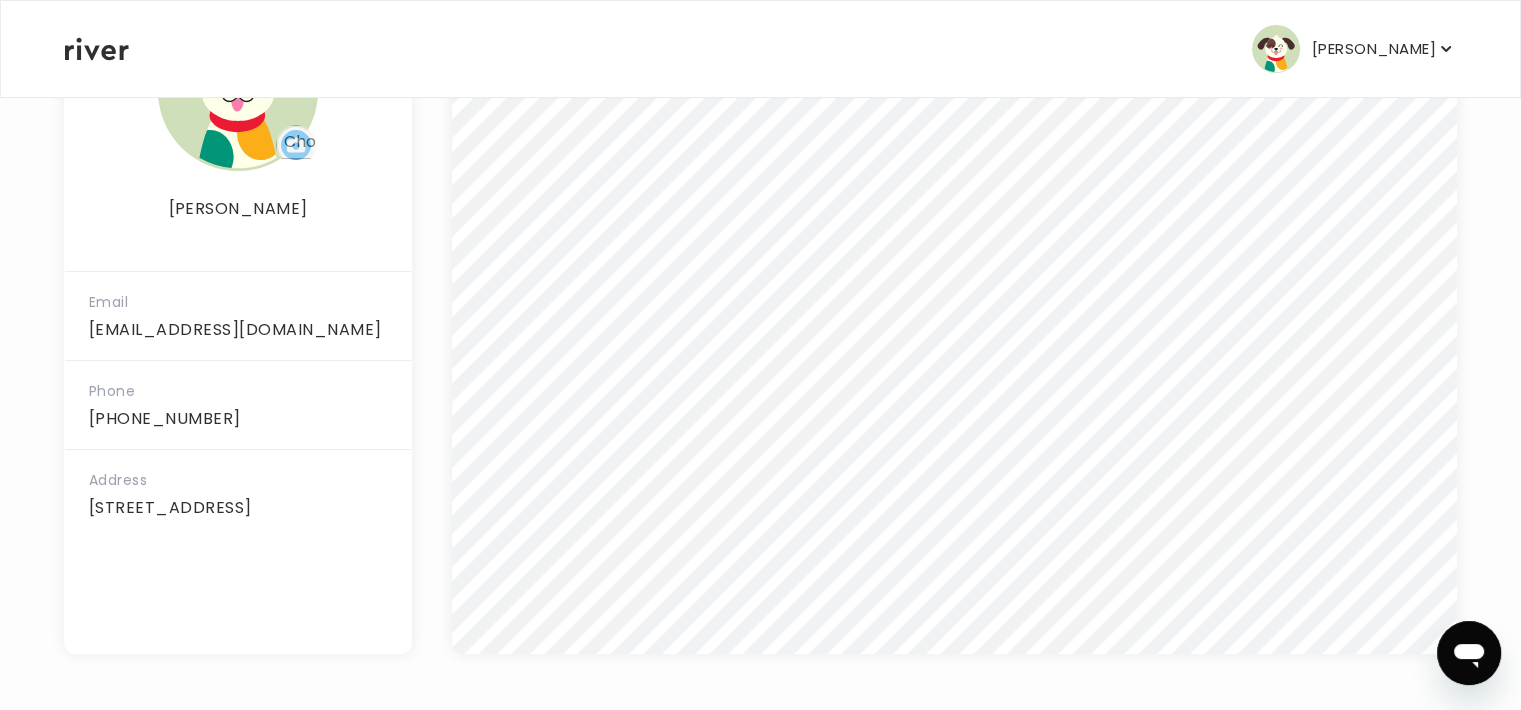 scroll, scrollTop: 0, scrollLeft: 0, axis: both 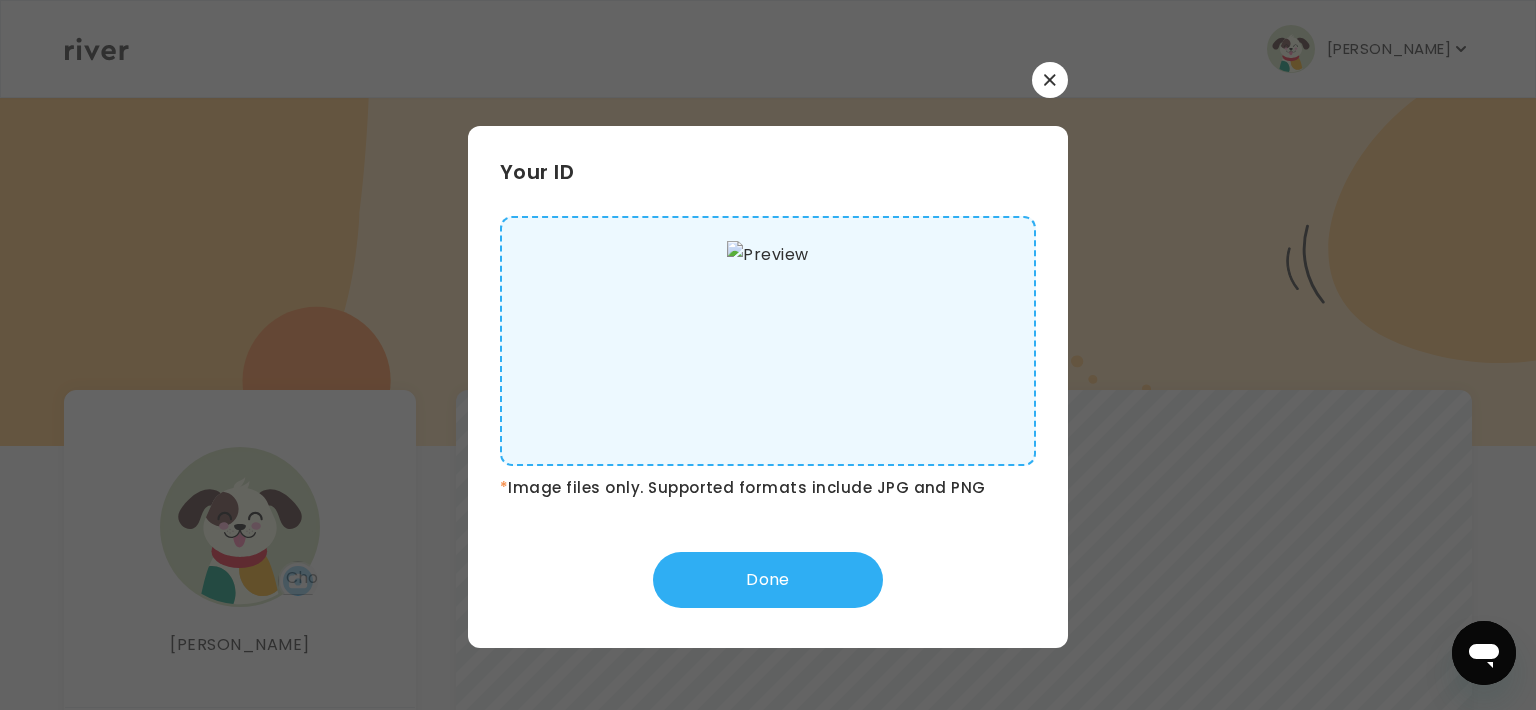 click on "Your ID *  Image files only. Supported formats include JPG and PNG Done" at bounding box center [768, 387] 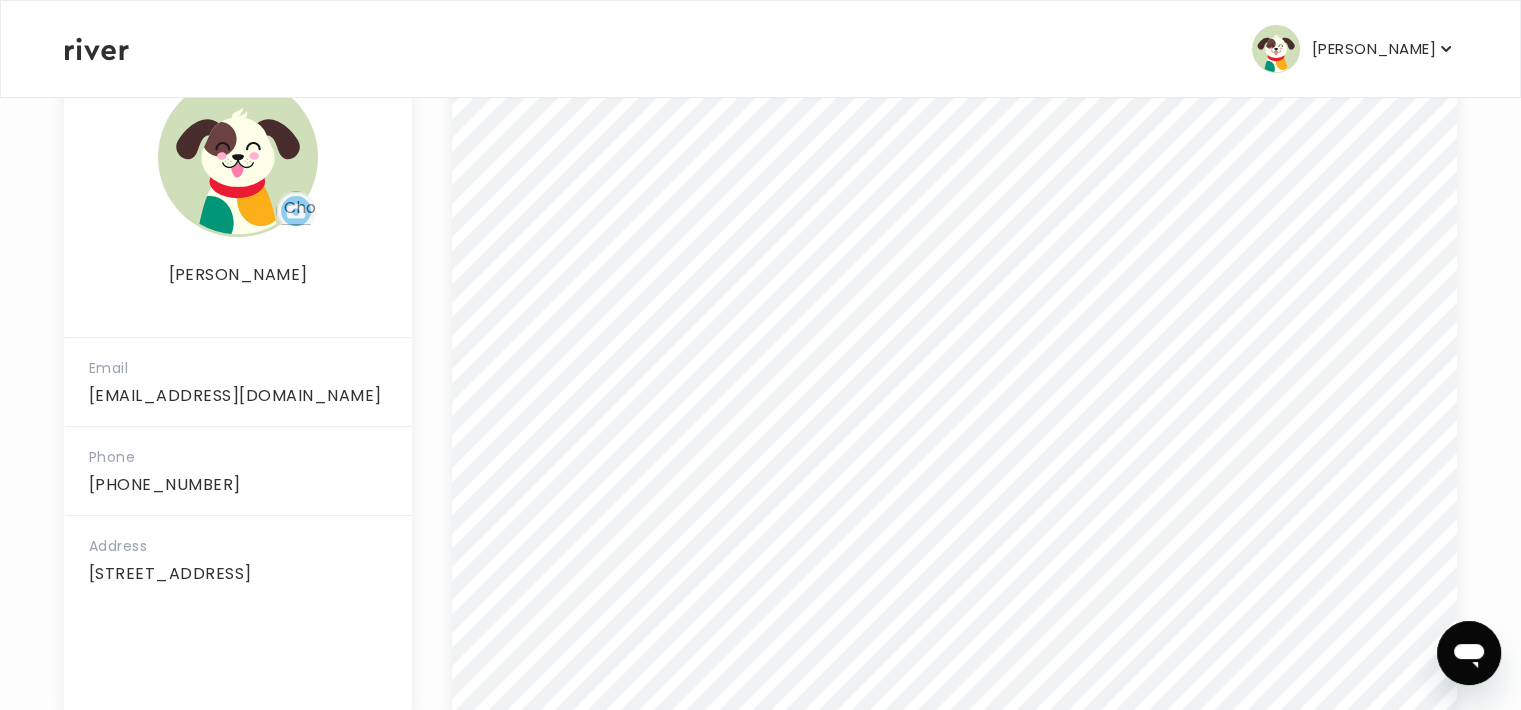 scroll, scrollTop: 336, scrollLeft: 0, axis: vertical 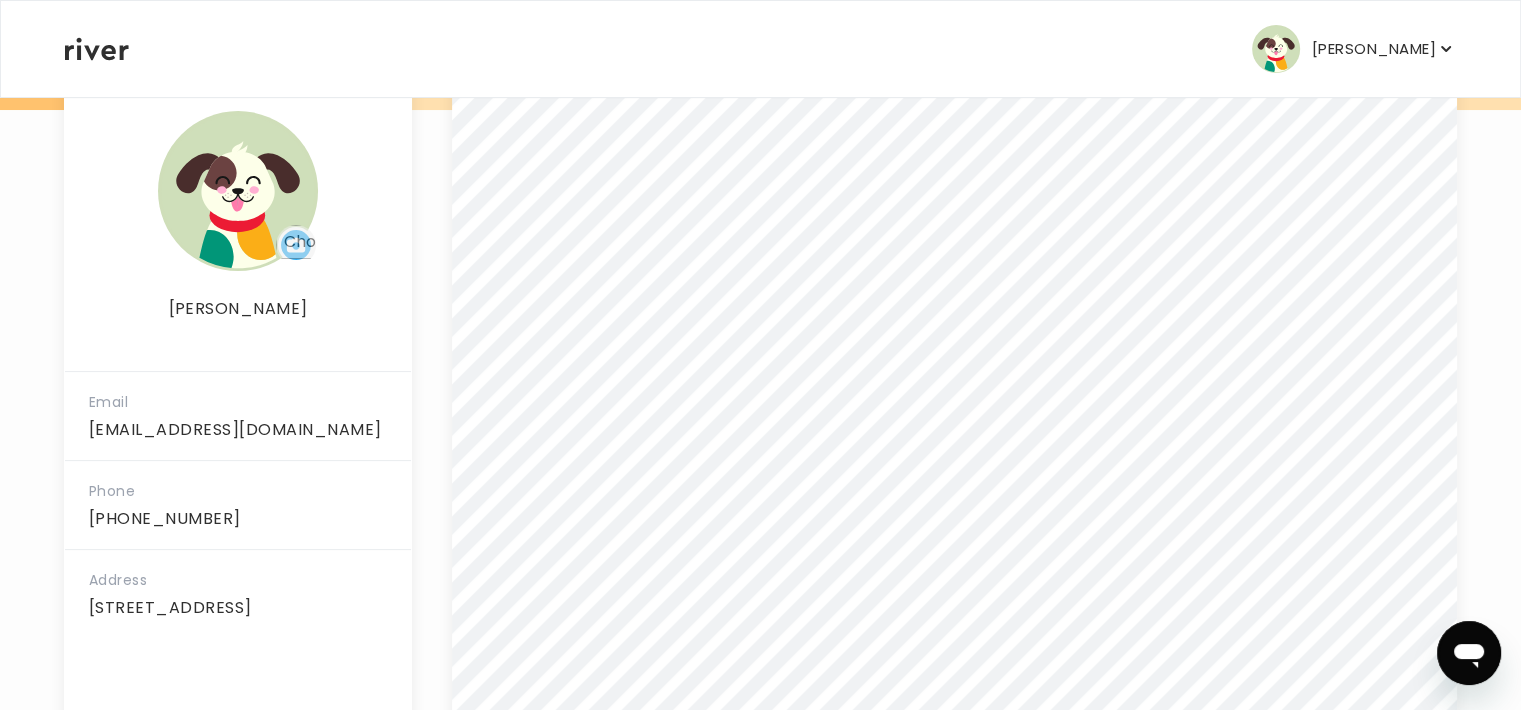 click on "[PERSON_NAME] Email [EMAIL_ADDRESS][DOMAIN_NAME] Phone [PHONE_NUMBER] Address [STREET_ADDRESS]" at bounding box center [760, 404] 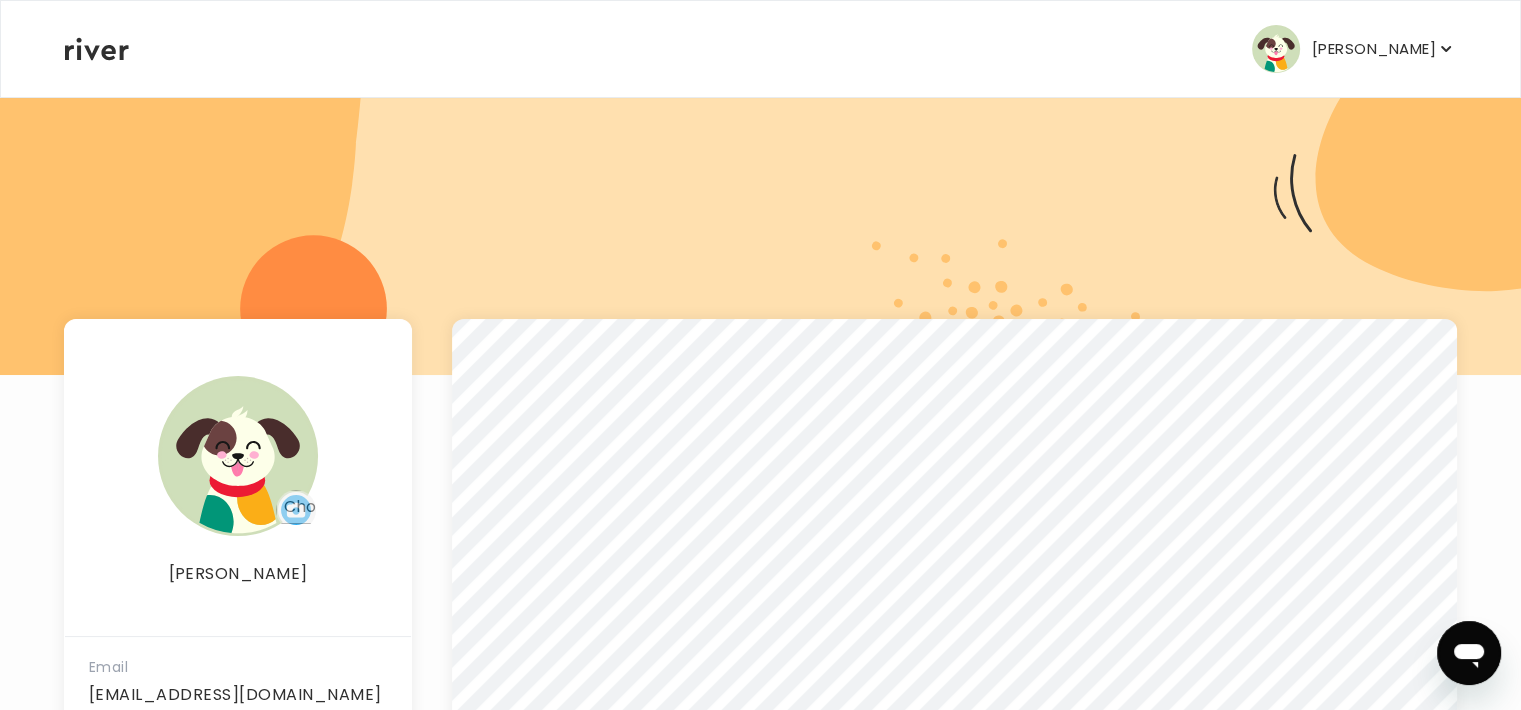 scroll, scrollTop: 36, scrollLeft: 0, axis: vertical 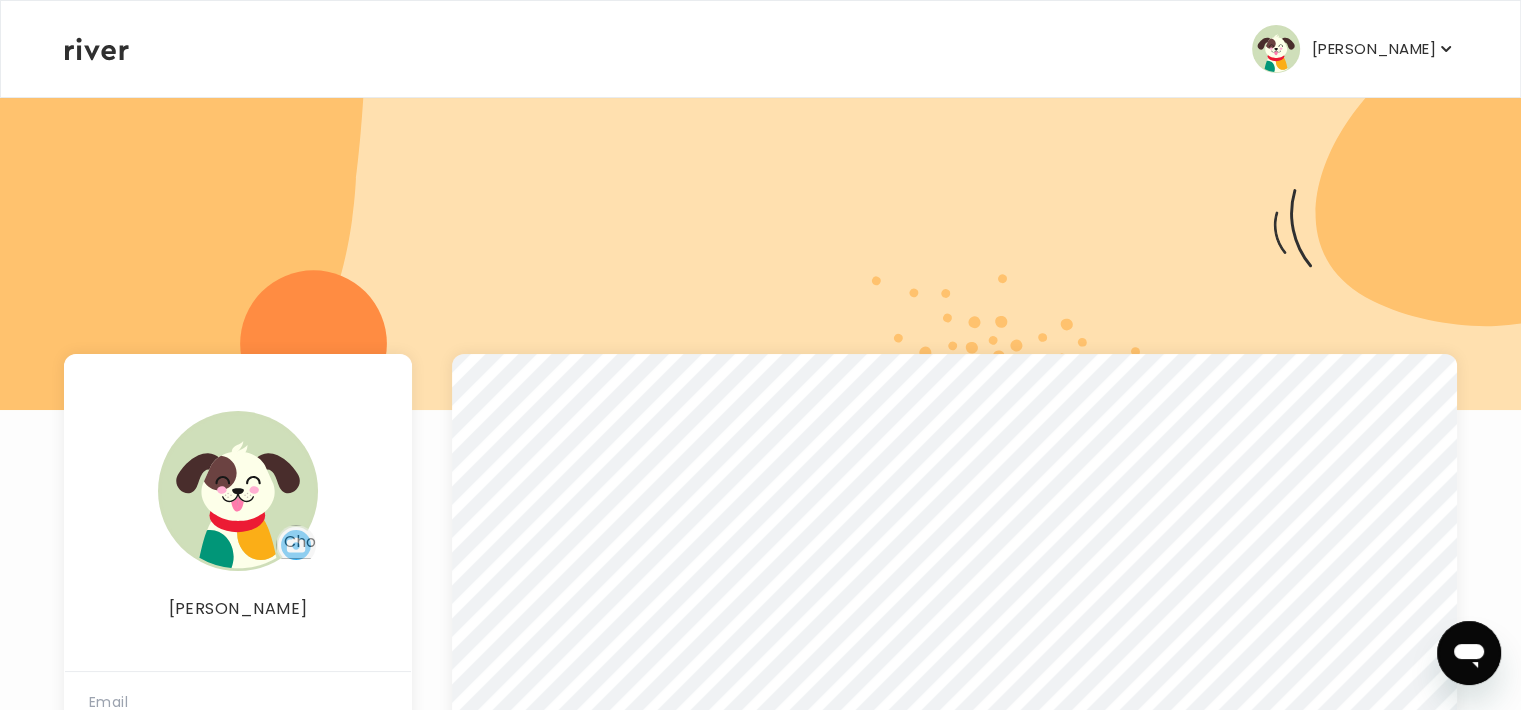 click 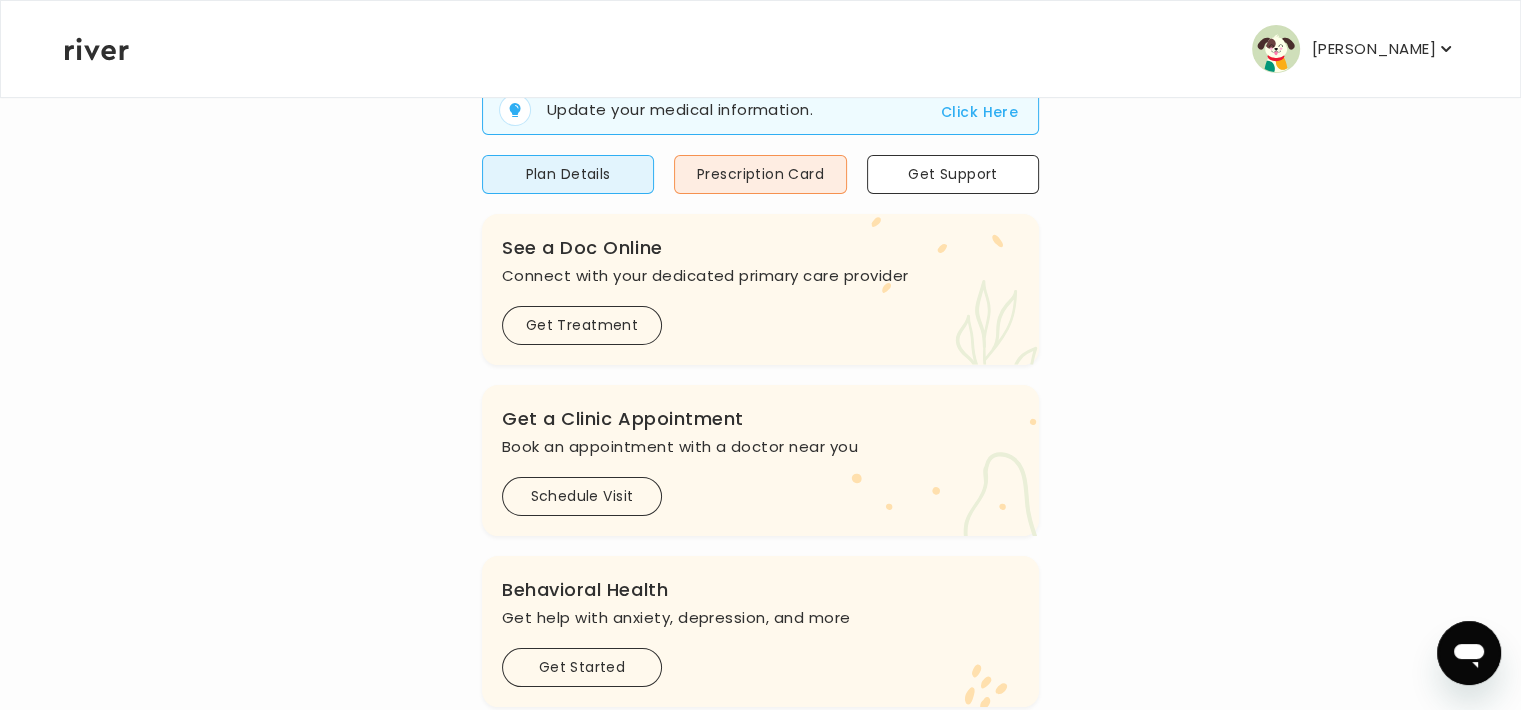 scroll, scrollTop: 0, scrollLeft: 0, axis: both 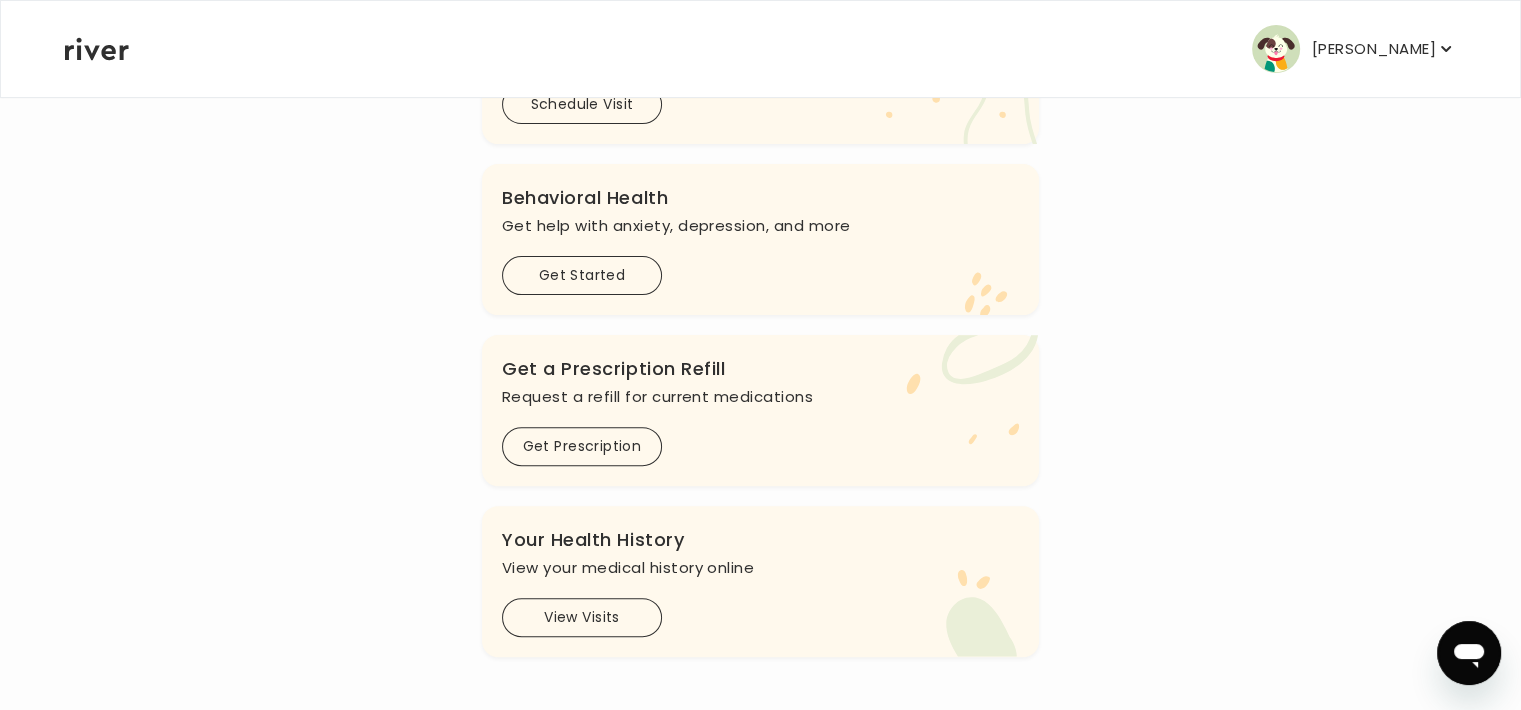 click on "[PERSON_NAME]" at bounding box center (1374, 49) 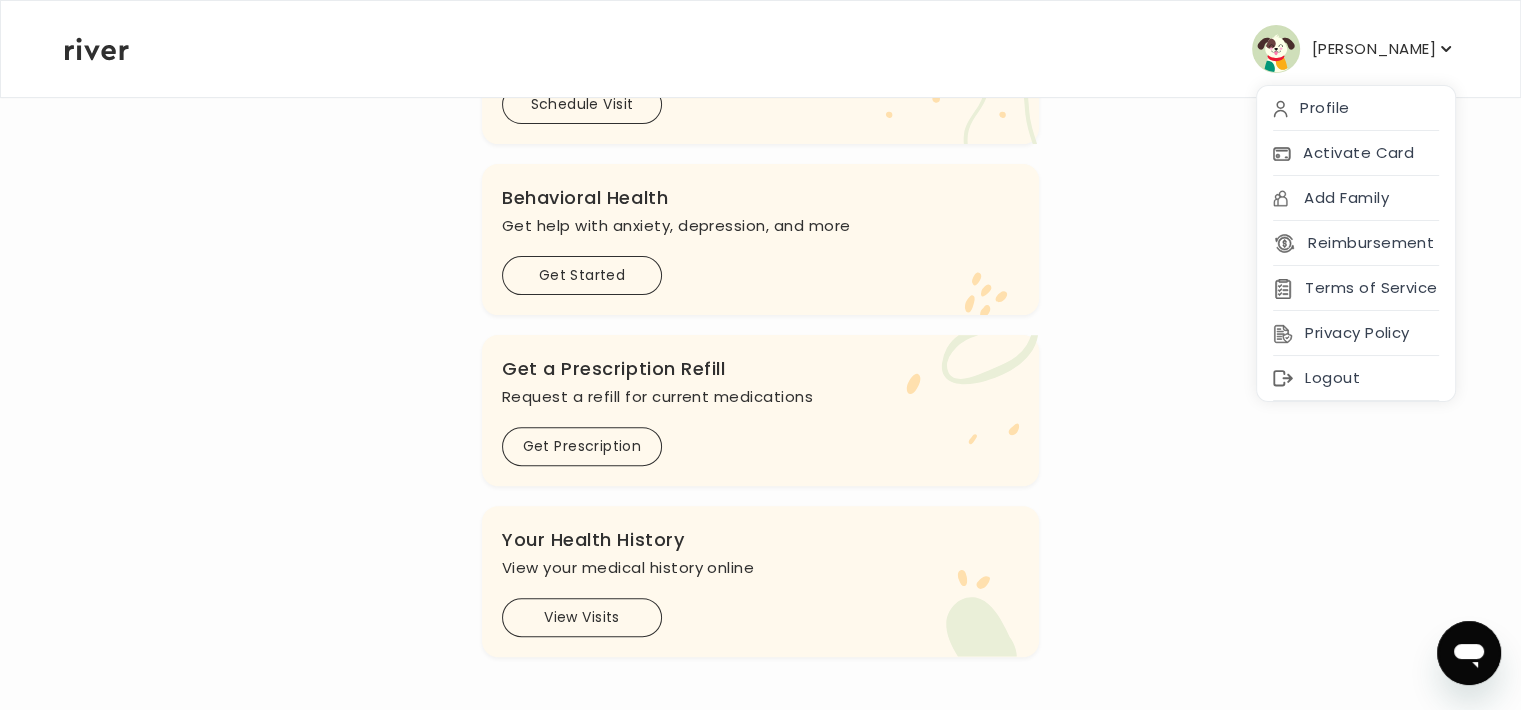 click on "Profile" at bounding box center [1356, 108] 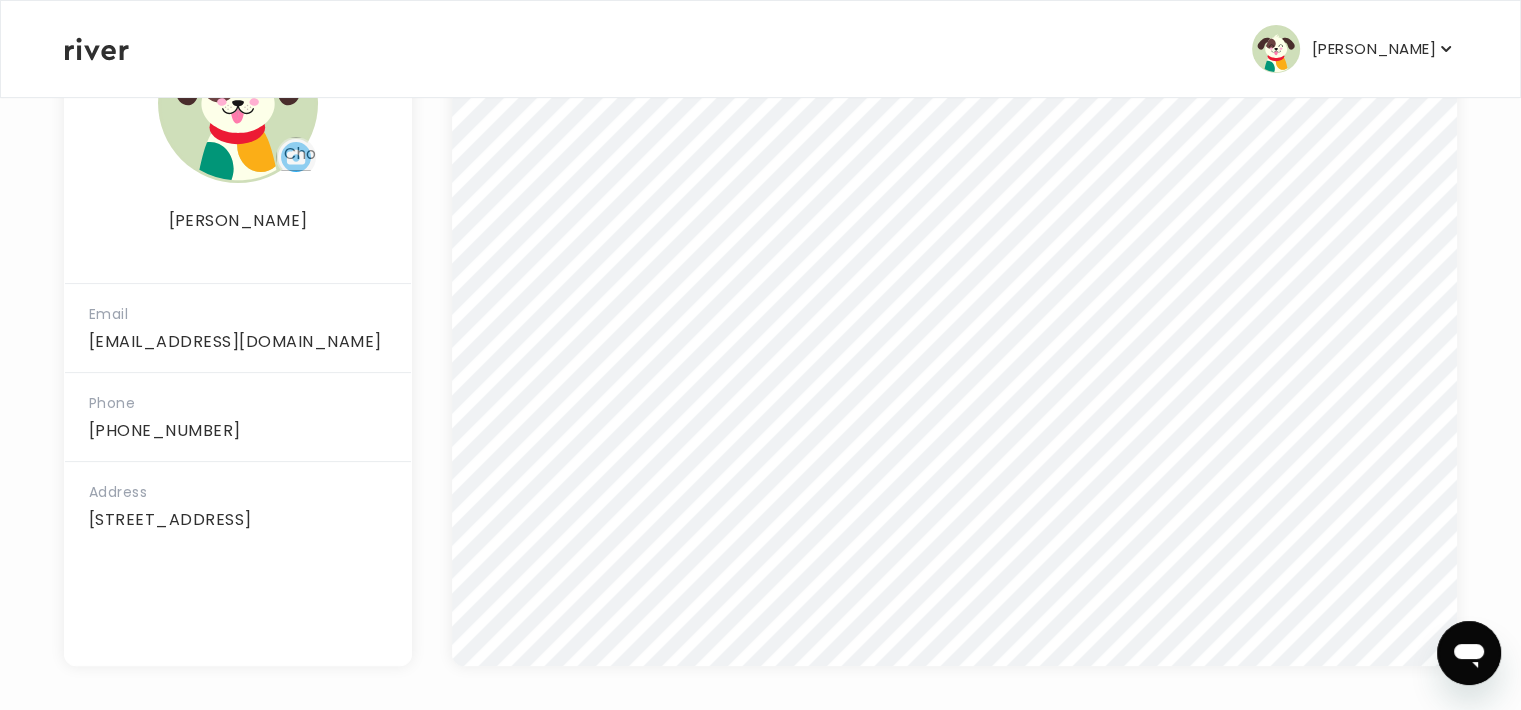 scroll, scrollTop: 436, scrollLeft: 0, axis: vertical 